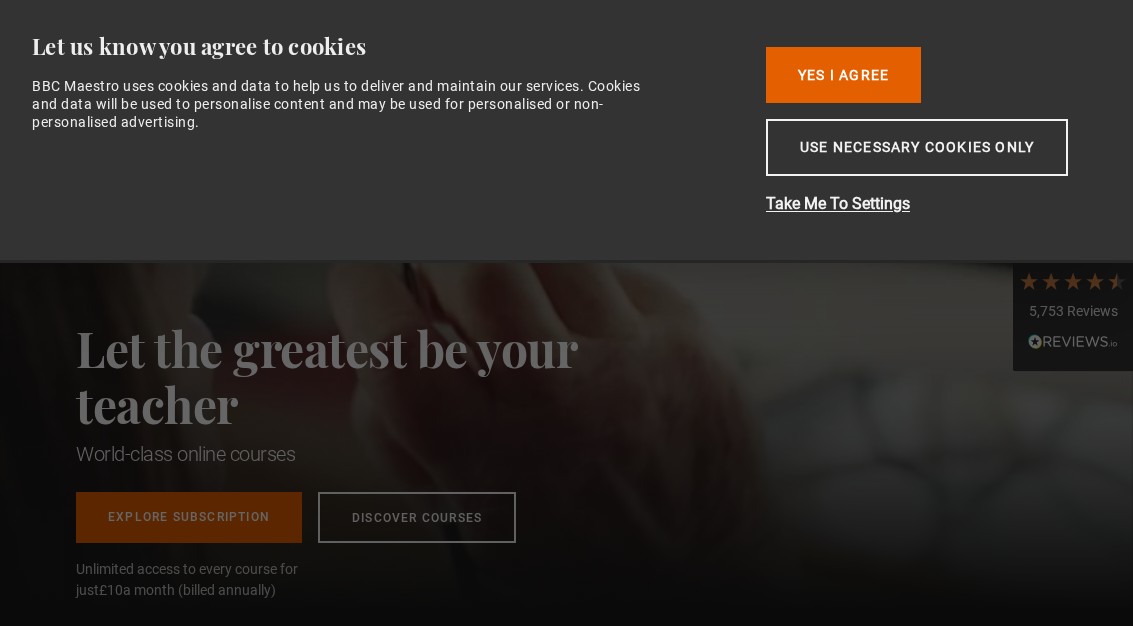 scroll, scrollTop: 0, scrollLeft: 0, axis: both 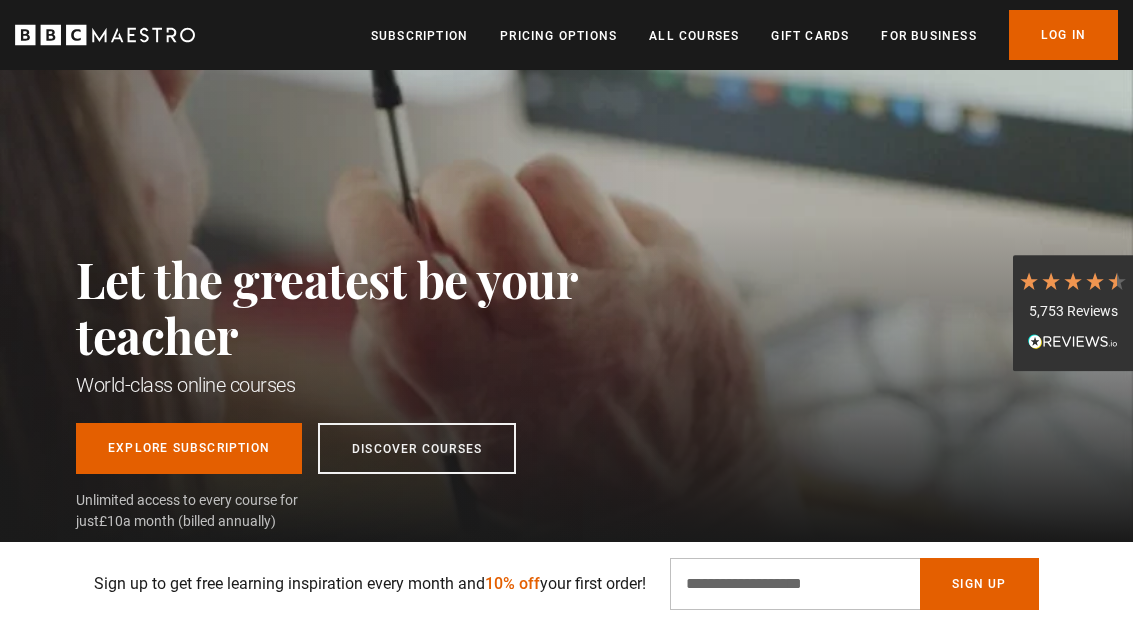click on "All Courses" at bounding box center (694, 36) 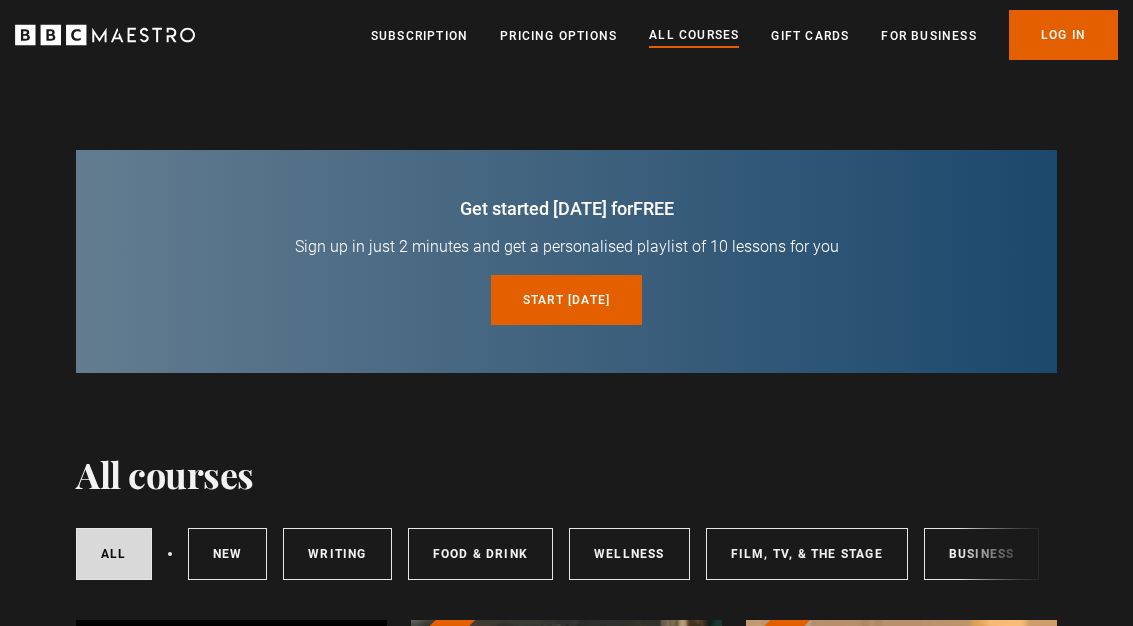 scroll, scrollTop: 0, scrollLeft: 0, axis: both 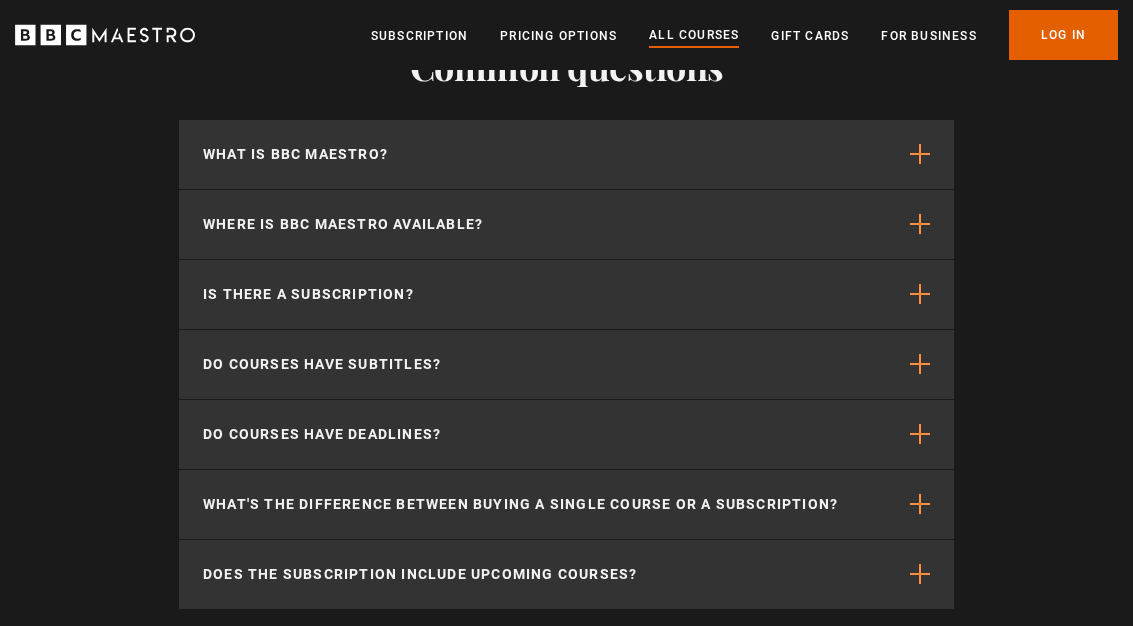 click on "Do courses have deadlines?" at bounding box center [566, 435] 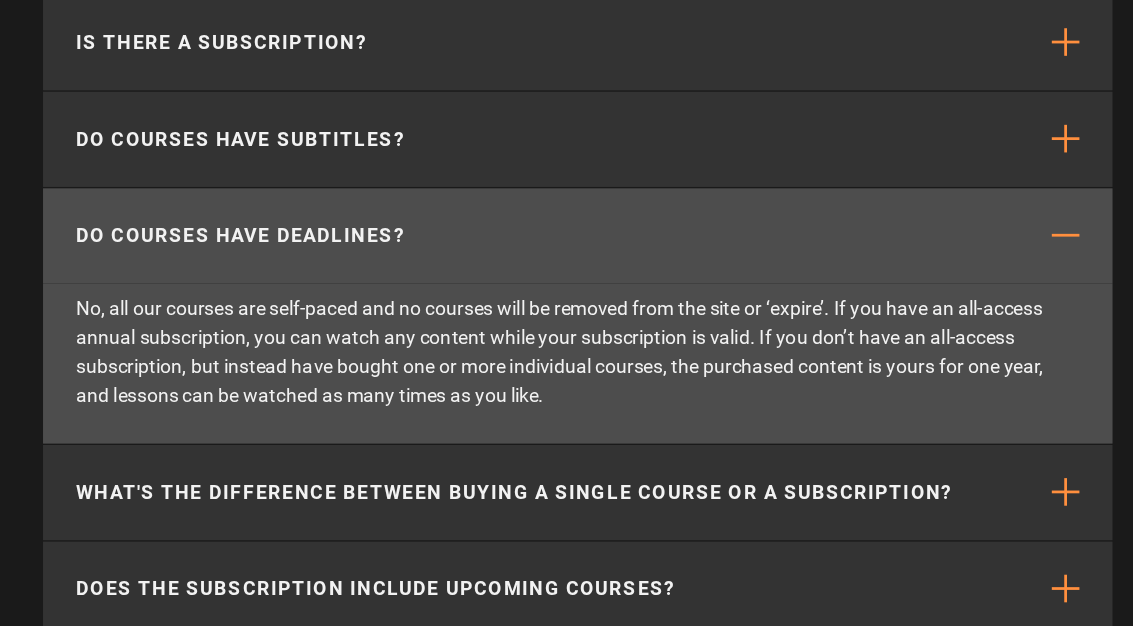 scroll, scrollTop: 9463, scrollLeft: 0, axis: vertical 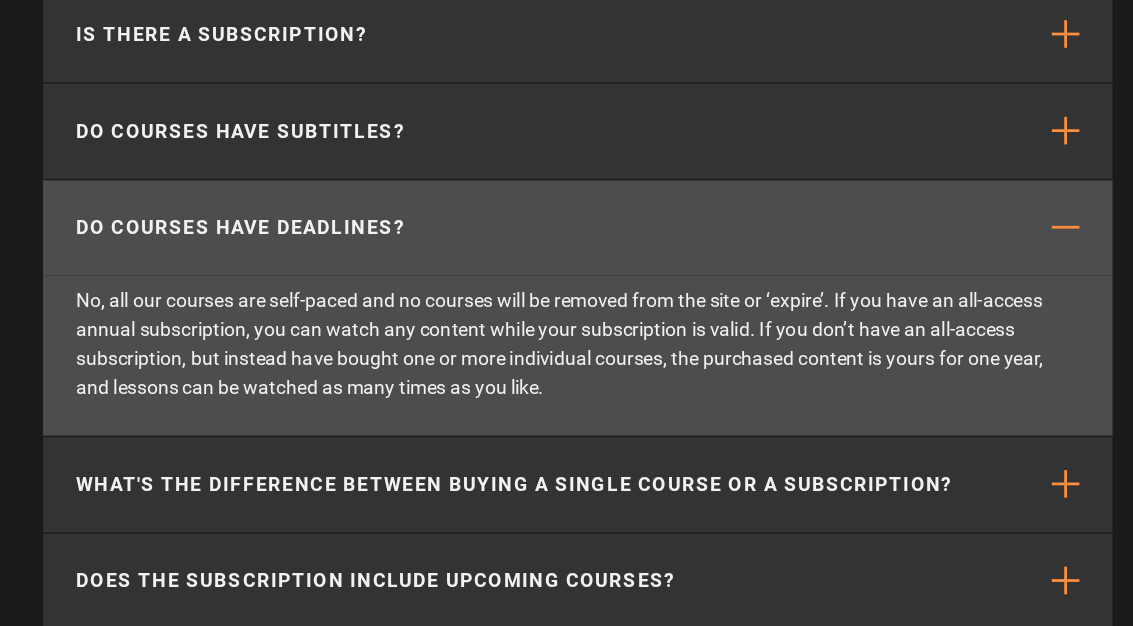 click on "Does the subscription include upcoming courses?" at bounding box center (566, 543) 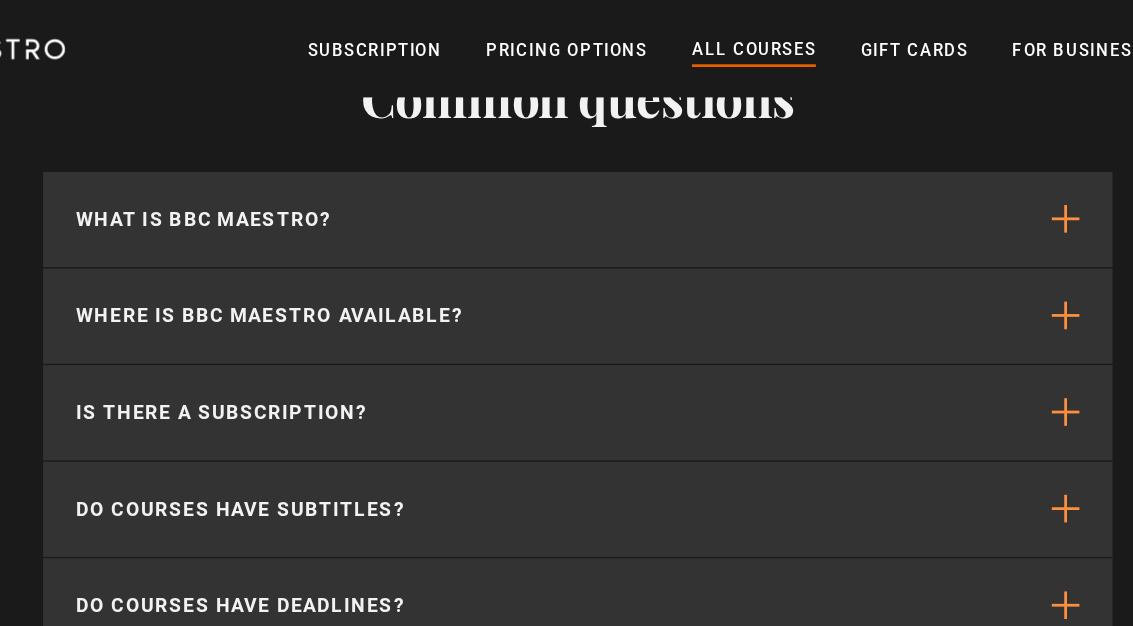 scroll, scrollTop: 9311, scrollLeft: 0, axis: vertical 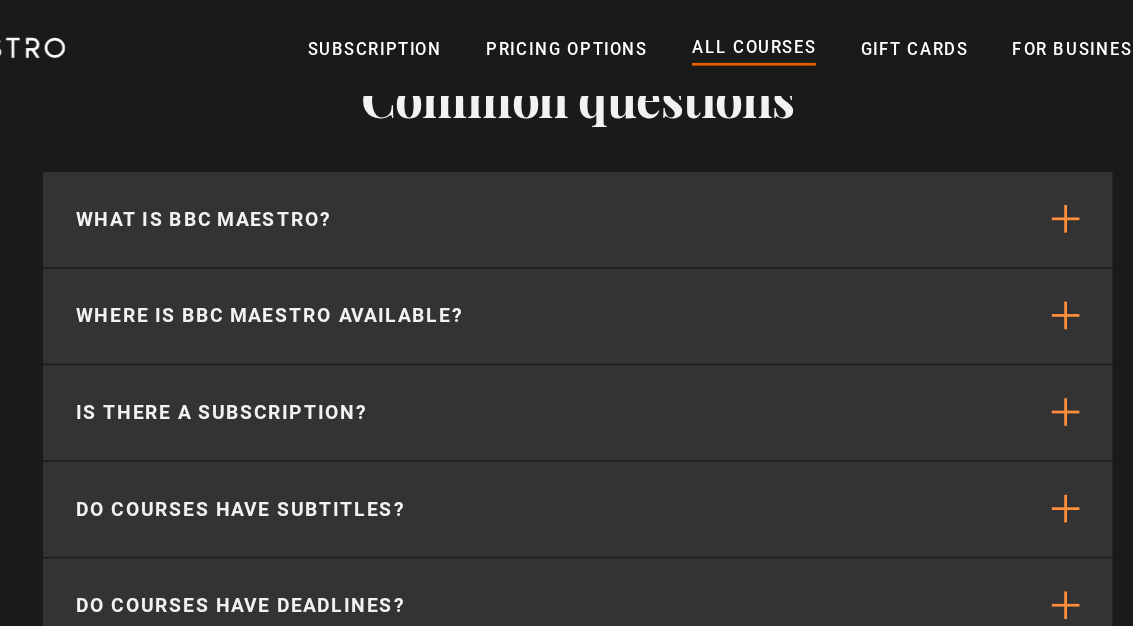 click on "Where is BBC Maestro available?" at bounding box center [566, 229] 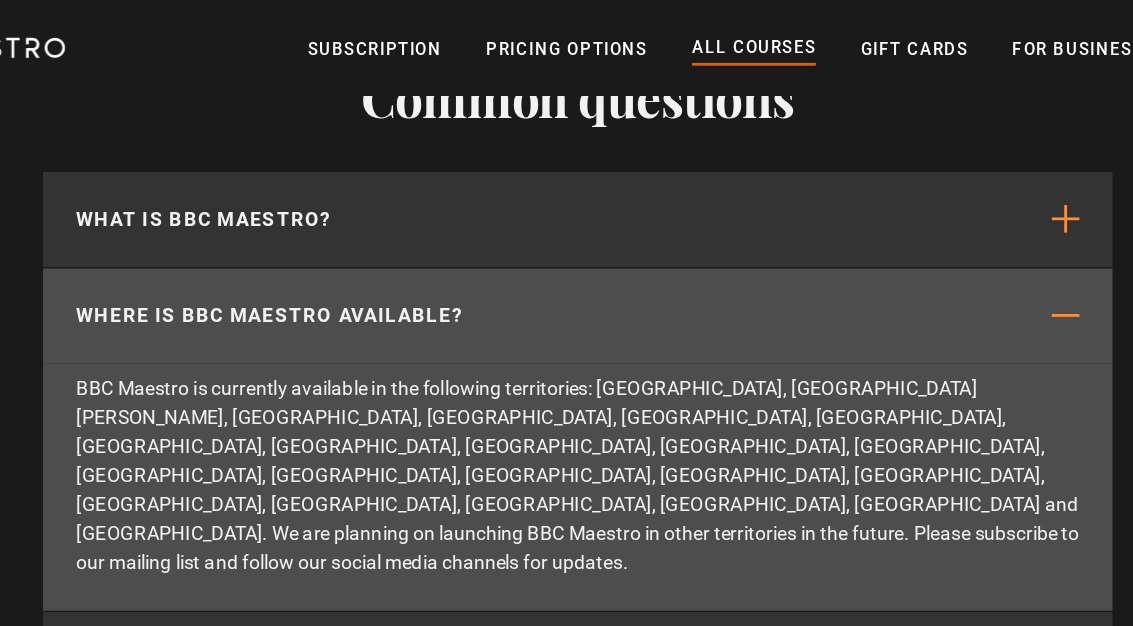 click on "Where is BBC Maestro available?" at bounding box center (566, 229) 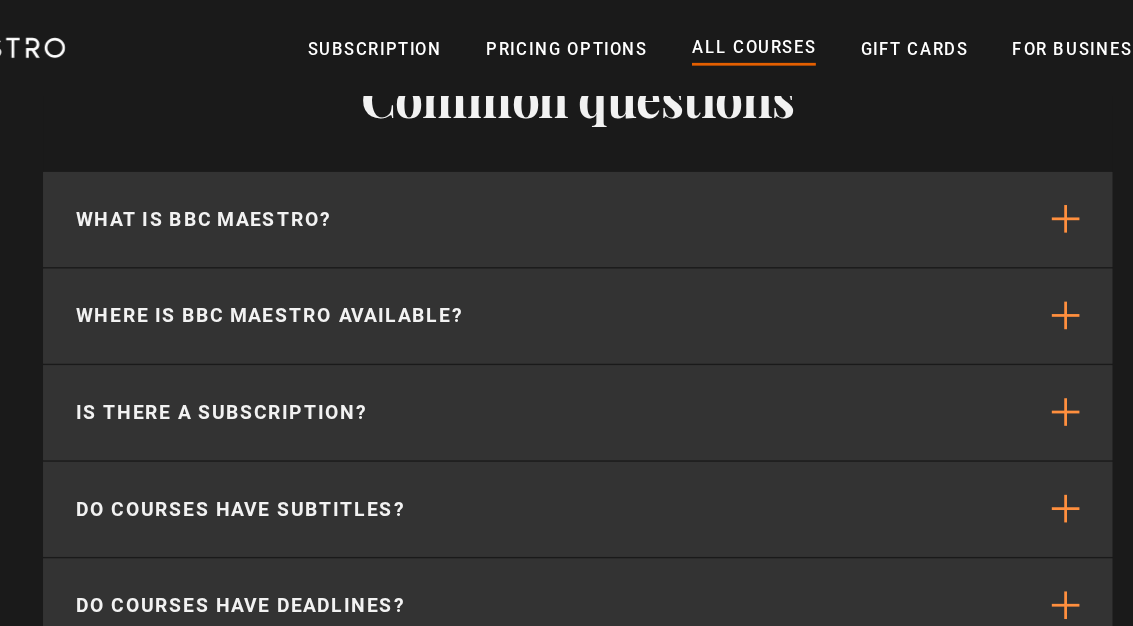 click on "What is BBC Maestro?" at bounding box center (566, 159) 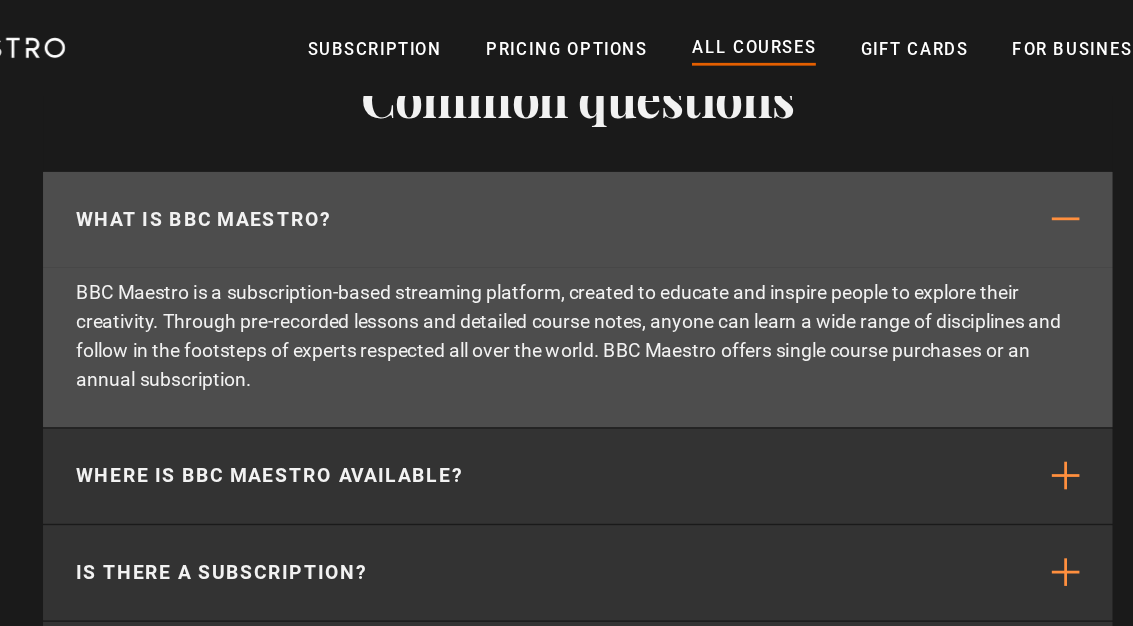 click on "What is BBC Maestro?" at bounding box center (566, 159) 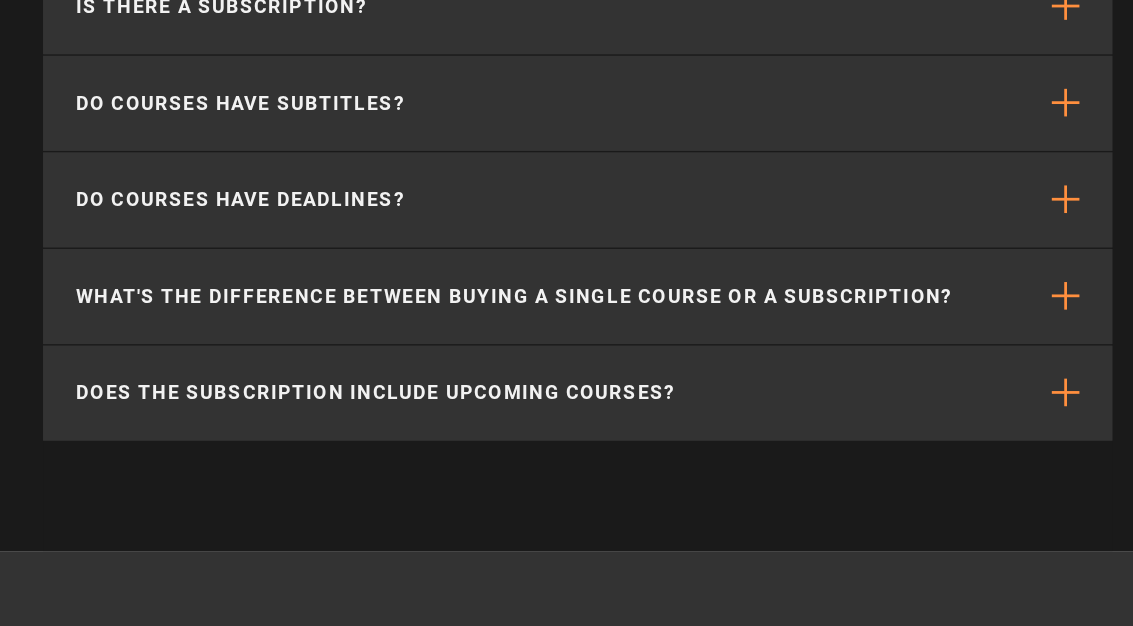 scroll, scrollTop: 9484, scrollLeft: 0, axis: vertical 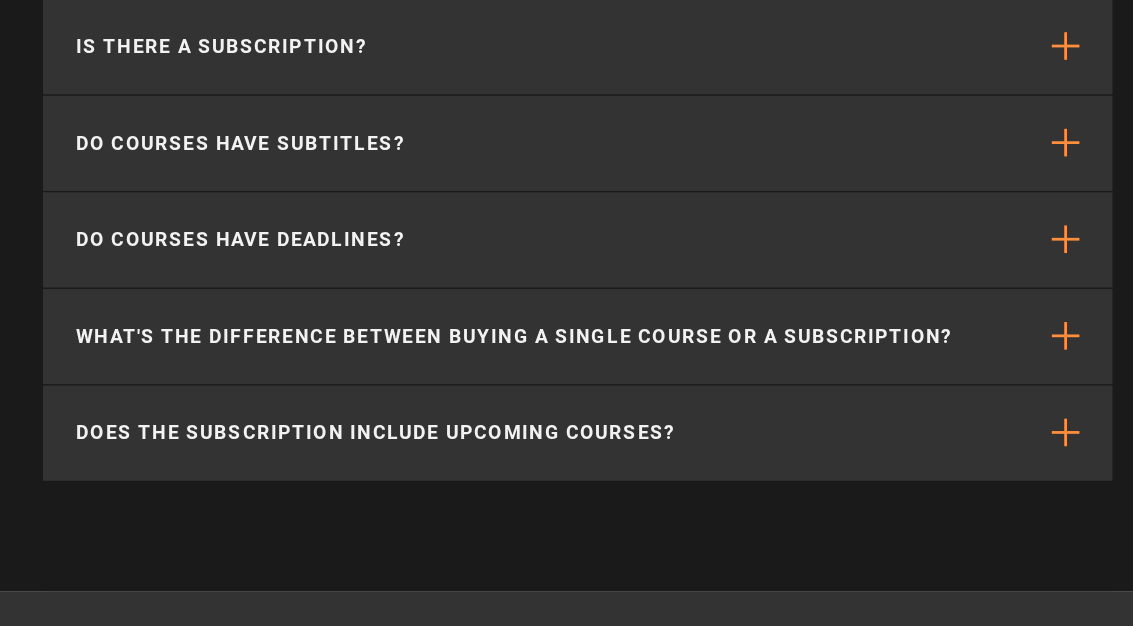 click on "What's the difference between buying a single course or a subscription?" at bounding box center (520, 336) 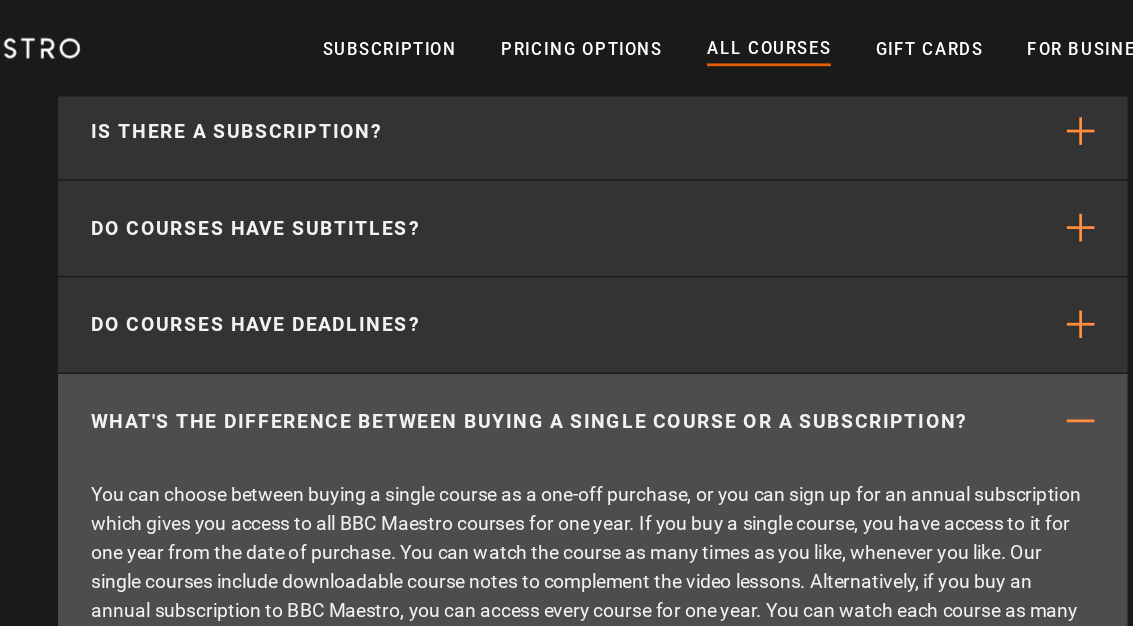 scroll, scrollTop: 9498, scrollLeft: 0, axis: vertical 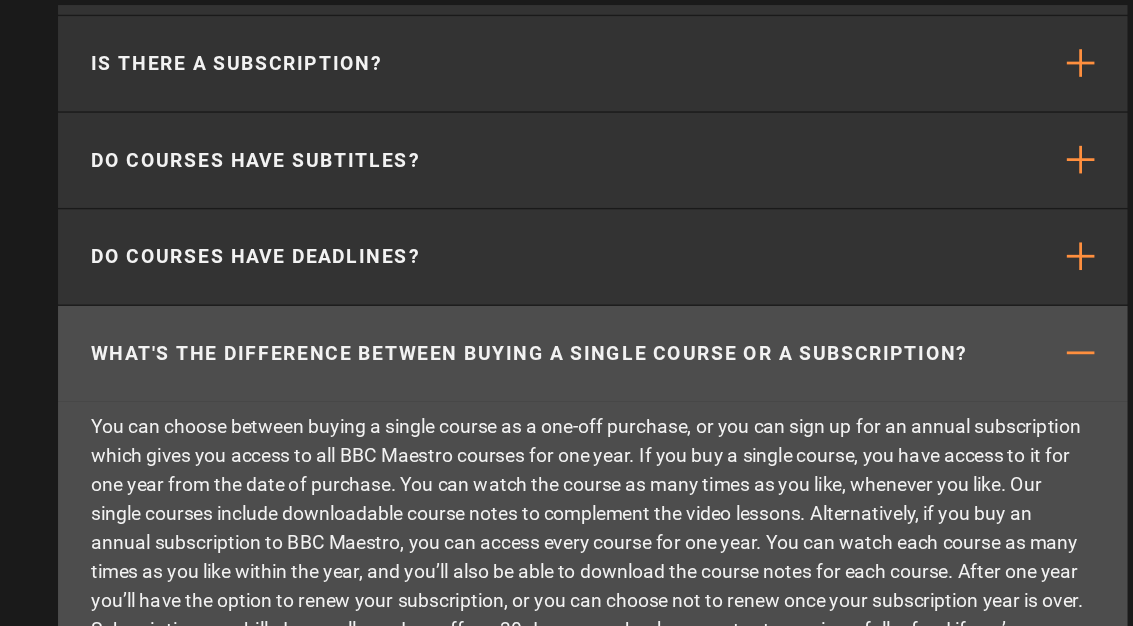 click on "What's the difference between buying a single course or a subscription?" at bounding box center (566, 322) 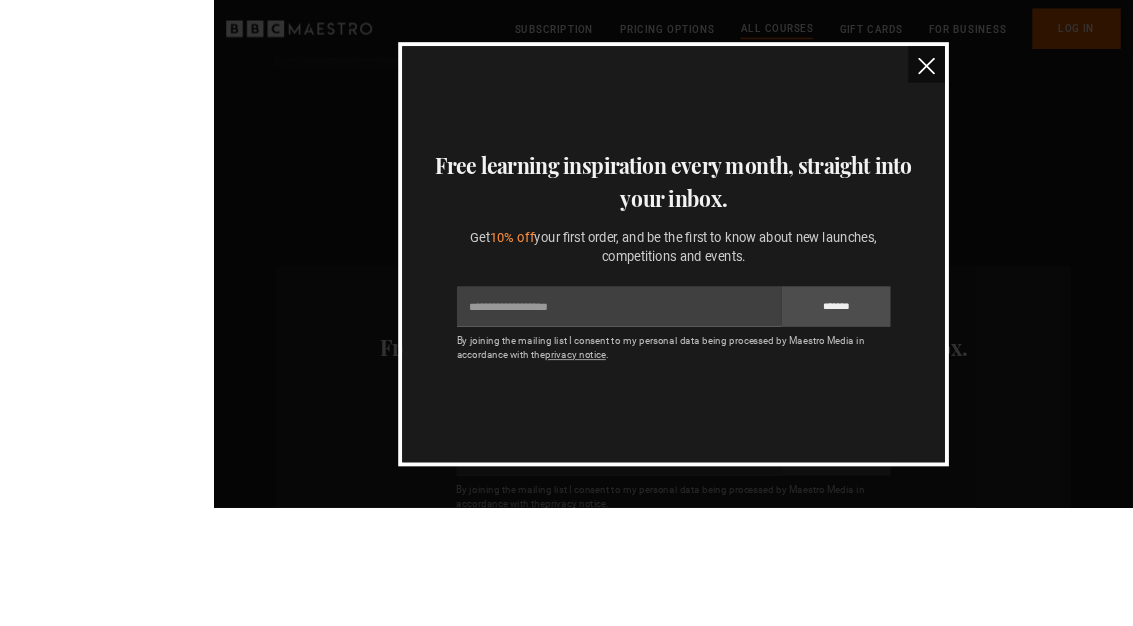 scroll, scrollTop: 8739, scrollLeft: 0, axis: vertical 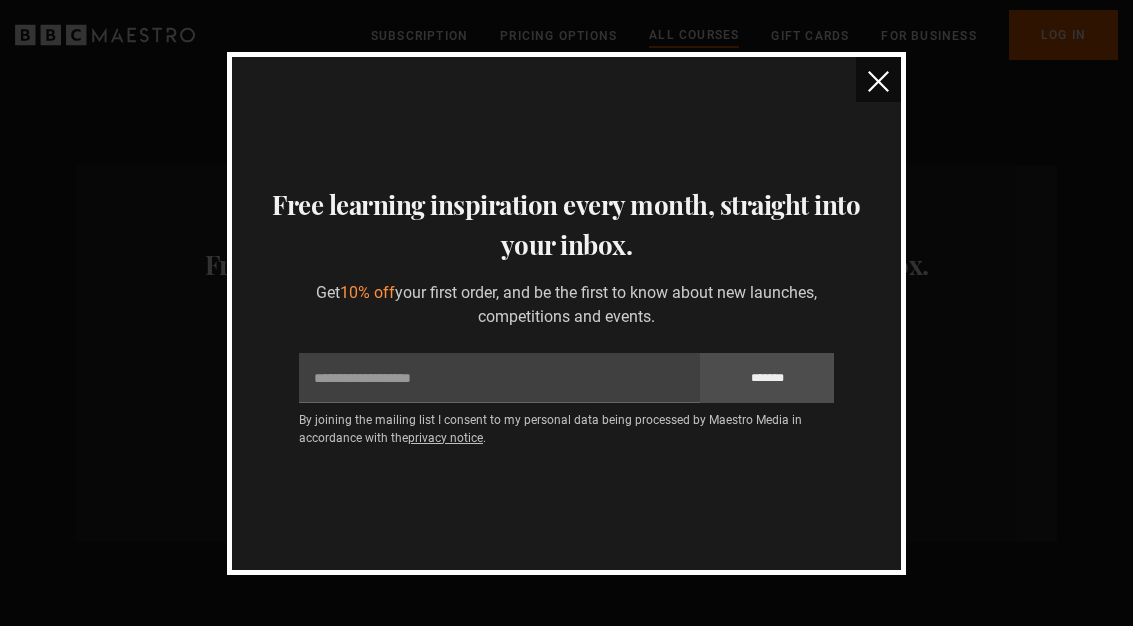 click at bounding box center [878, 81] 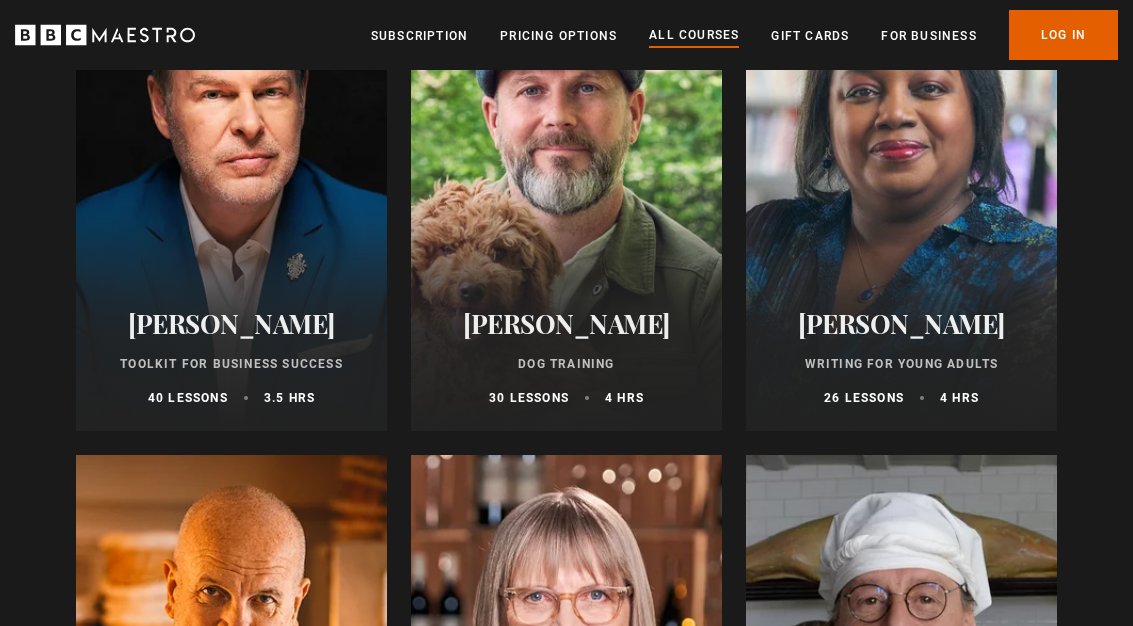 scroll, scrollTop: 6715, scrollLeft: 0, axis: vertical 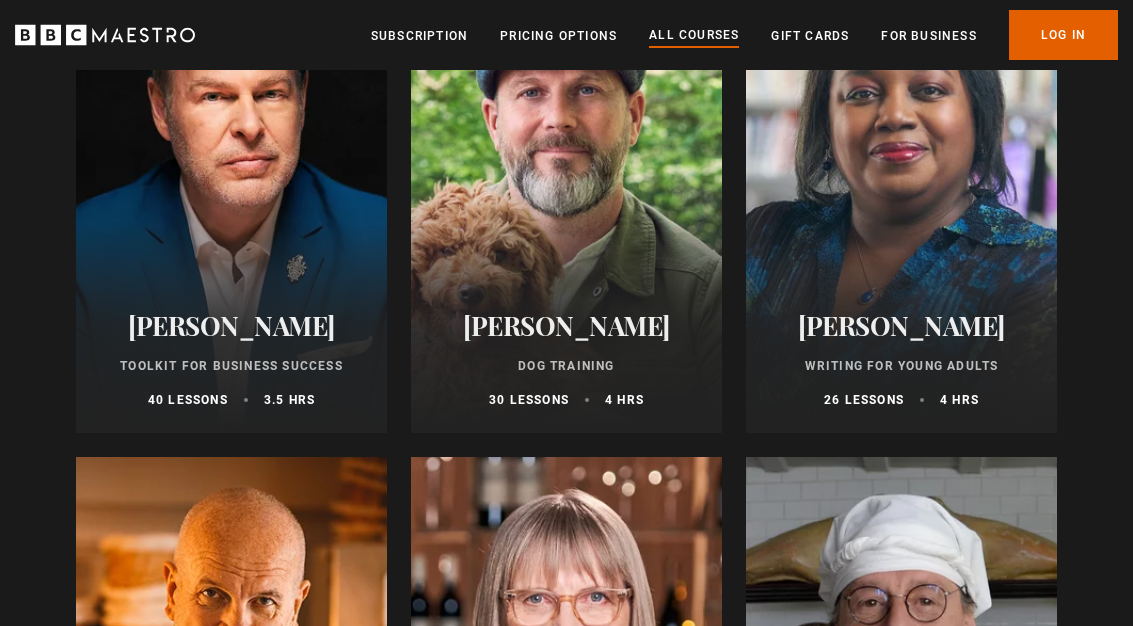 click on "Pricing Options" at bounding box center (558, 36) 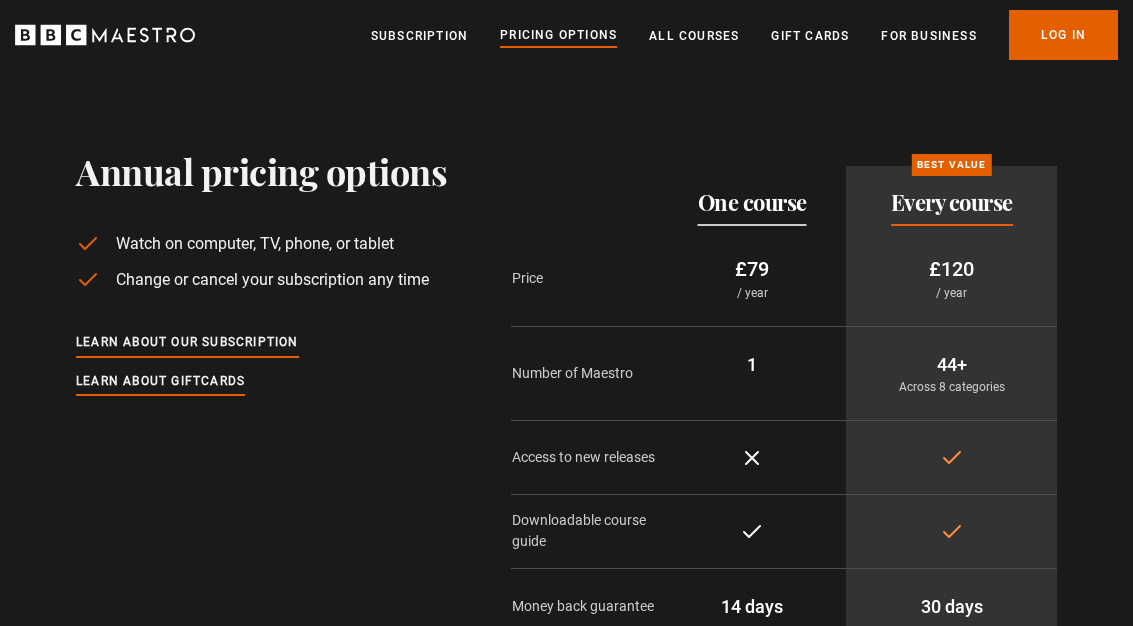 scroll, scrollTop: 0, scrollLeft: 0, axis: both 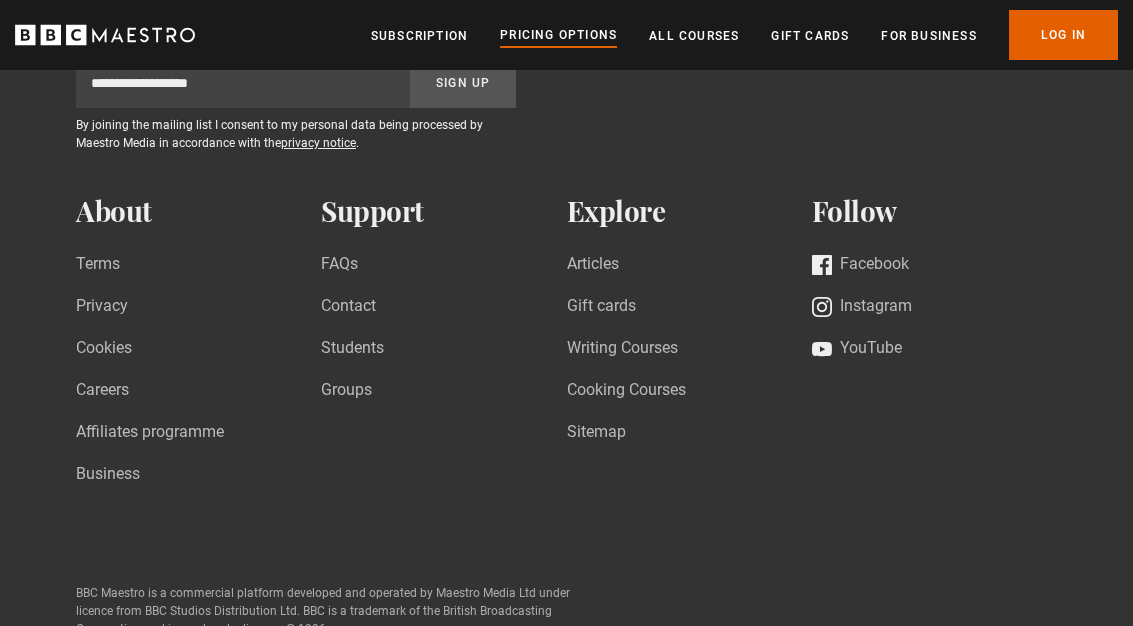 click on "Support
FAQs
Contact
Students
Groups" at bounding box center (443, 349) 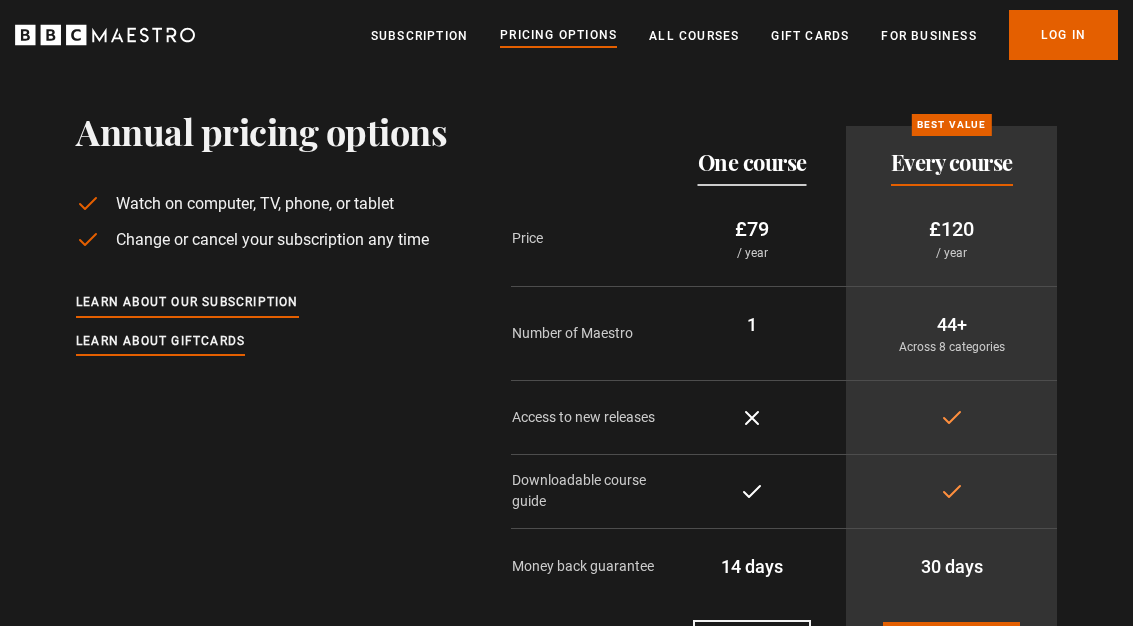 scroll, scrollTop: 0, scrollLeft: 0, axis: both 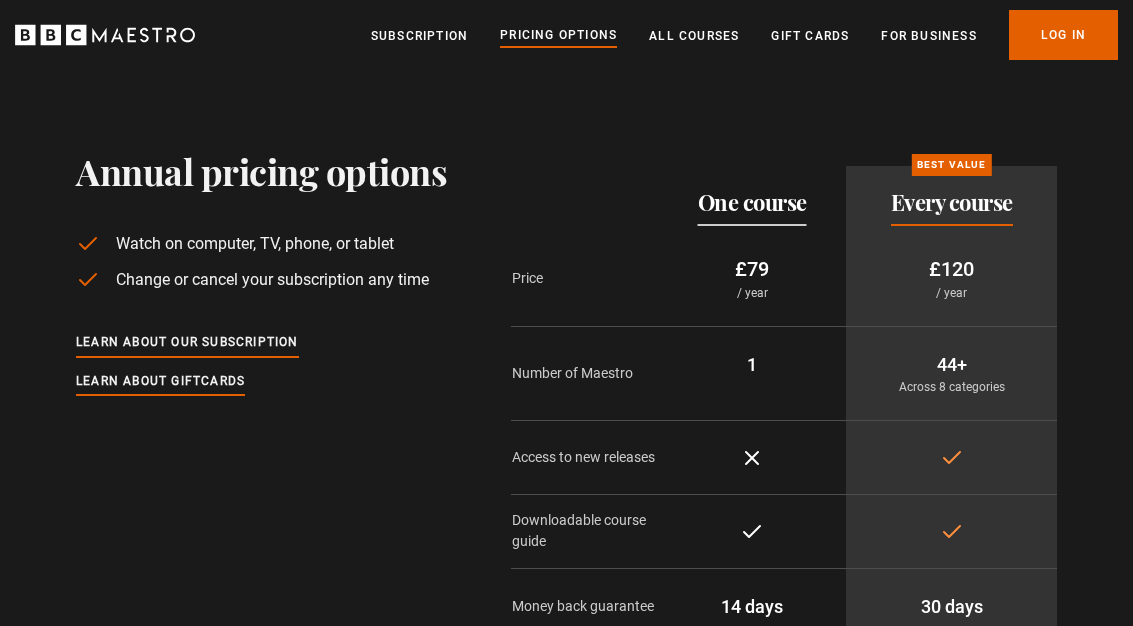 click on "All Courses" at bounding box center (694, 36) 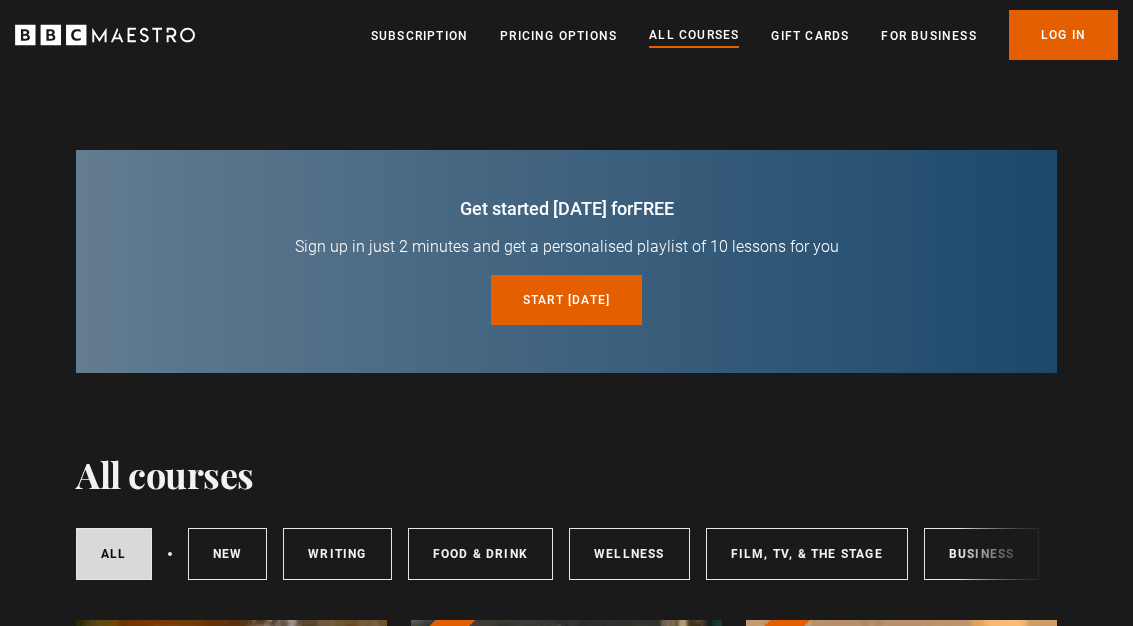 scroll, scrollTop: 58, scrollLeft: 0, axis: vertical 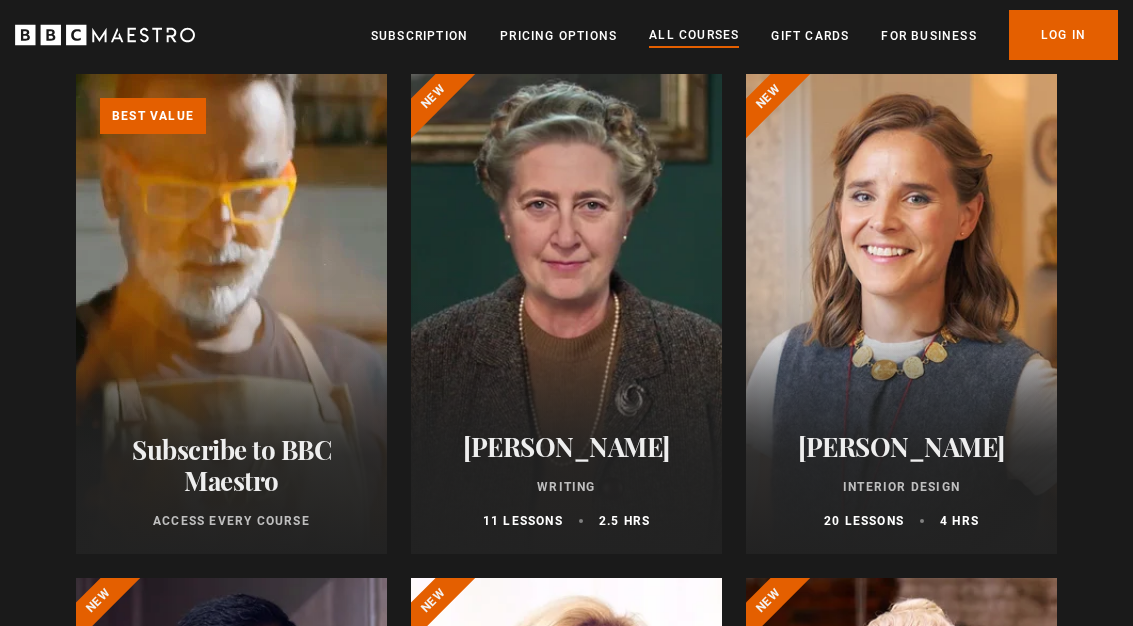 click on "Agatha Christie" at bounding box center (566, 446) 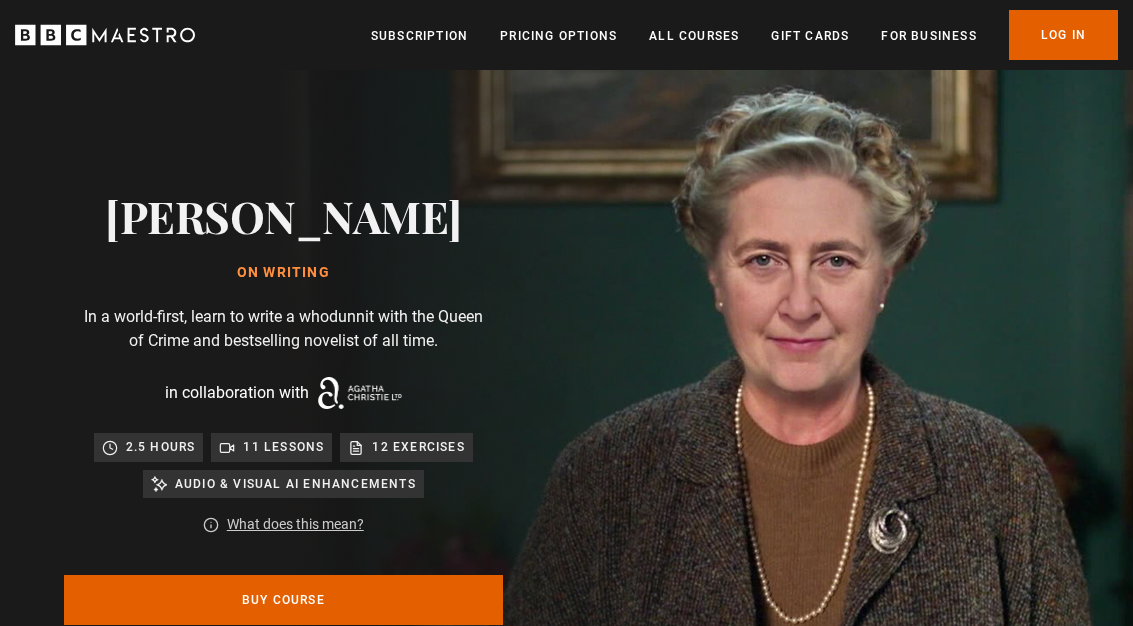 scroll, scrollTop: 0, scrollLeft: 0, axis: both 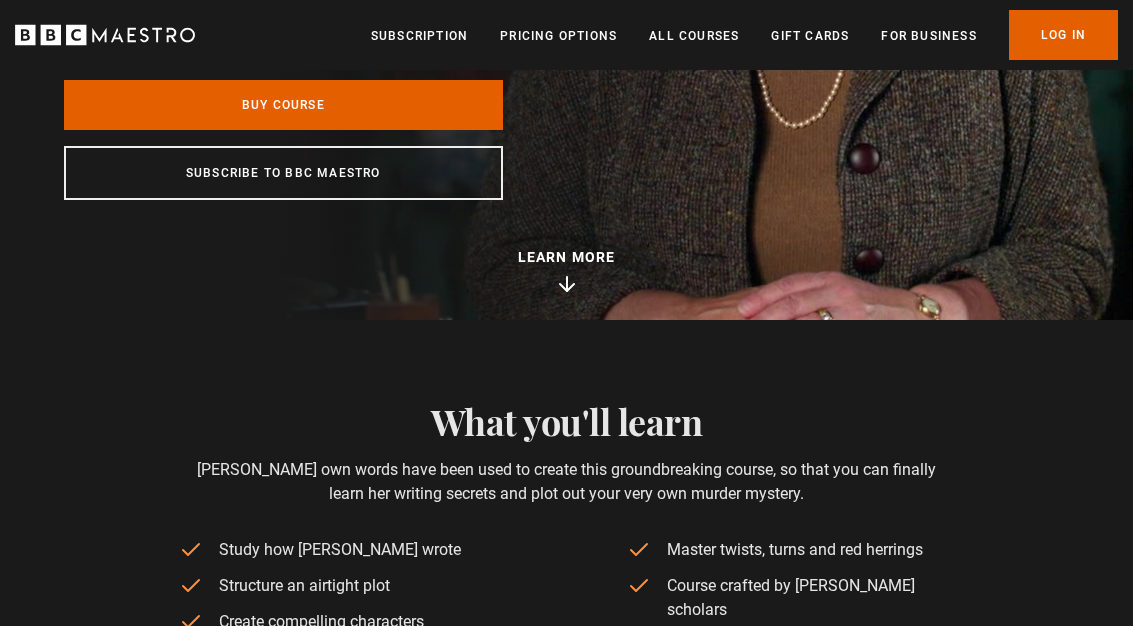 click on "What you'll learn
[PERSON_NAME] own words have been used to create this groundbreaking course, so that you can finally learn her writing secrets and plot out your very own murder mystery.
Study how [PERSON_NAME] wrote
Structure an airtight plot
Create compelling characters
Master twists, turns and red herrings
Course crafted by [DEMOGRAPHIC_DATA] scholars
Made in collaboration with her family" at bounding box center [566, 489] 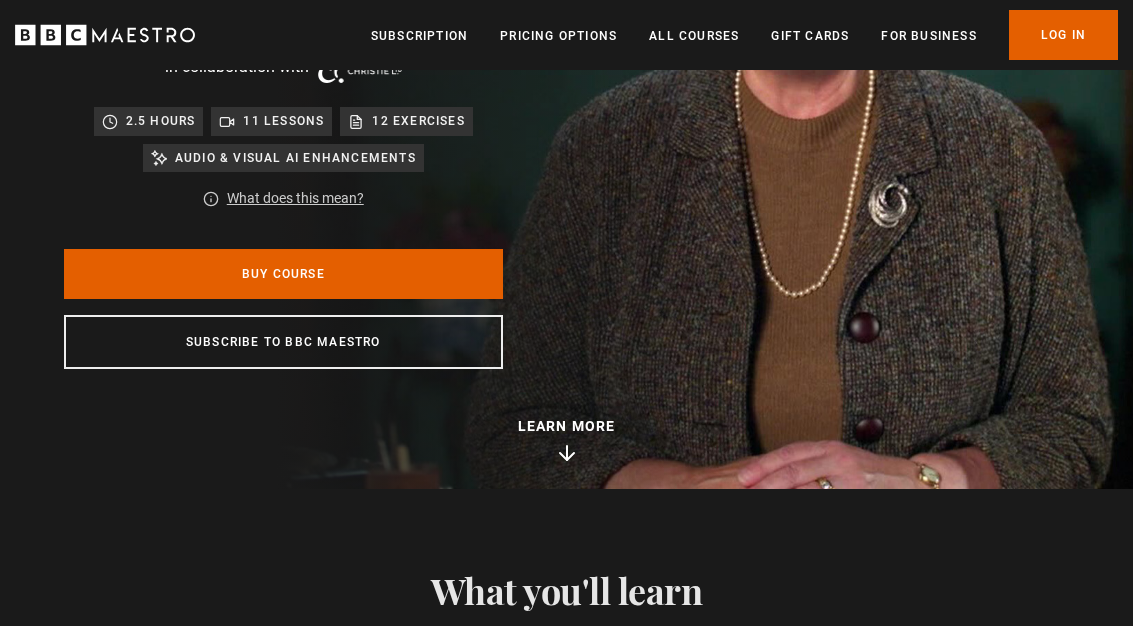 scroll, scrollTop: 316, scrollLeft: 0, axis: vertical 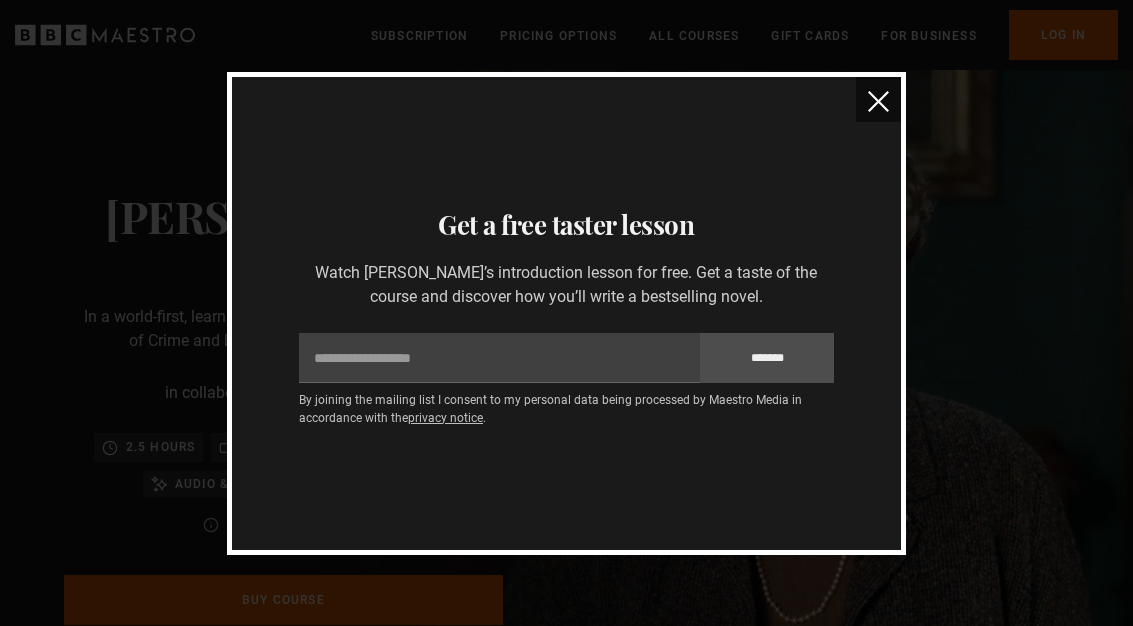 click at bounding box center (878, 101) 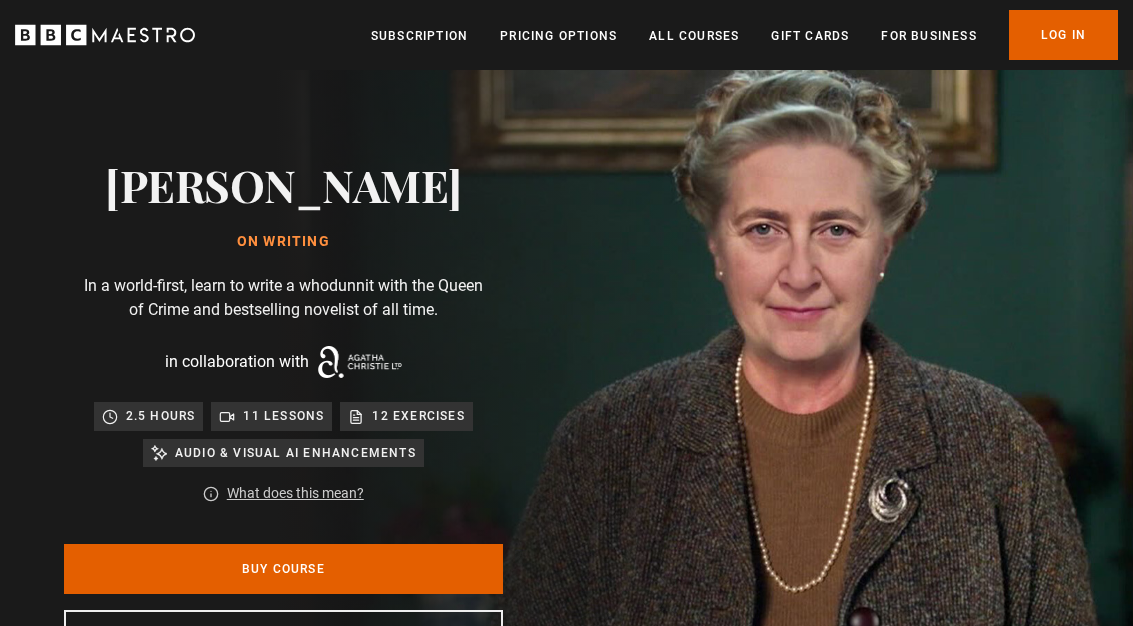 scroll, scrollTop: 30, scrollLeft: 0, axis: vertical 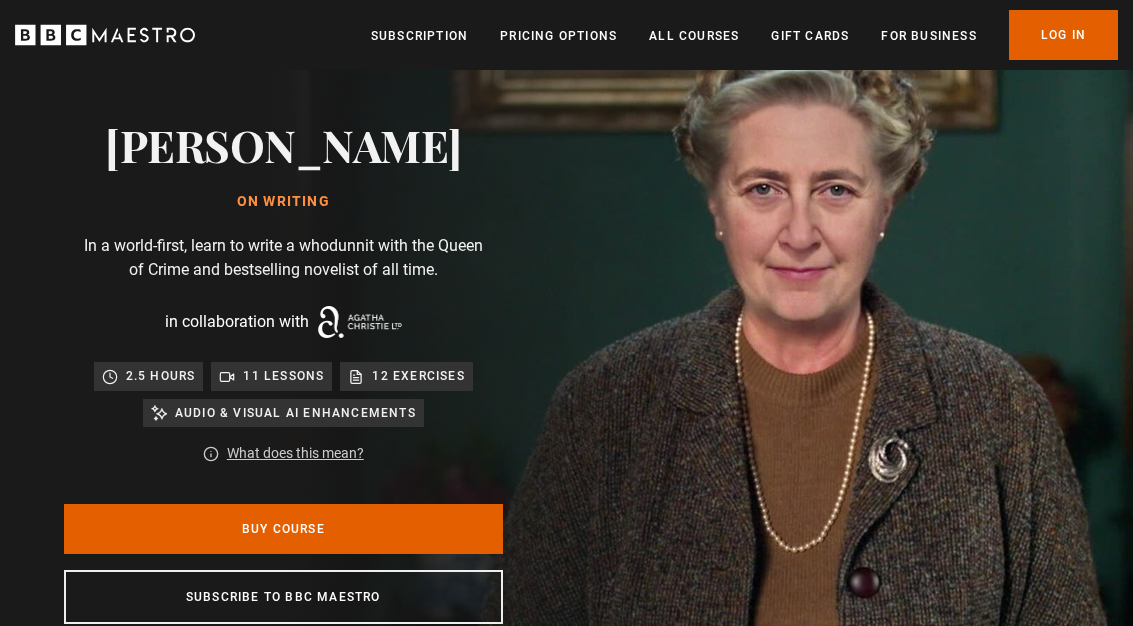 click on "What does this mean?" at bounding box center [295, 453] 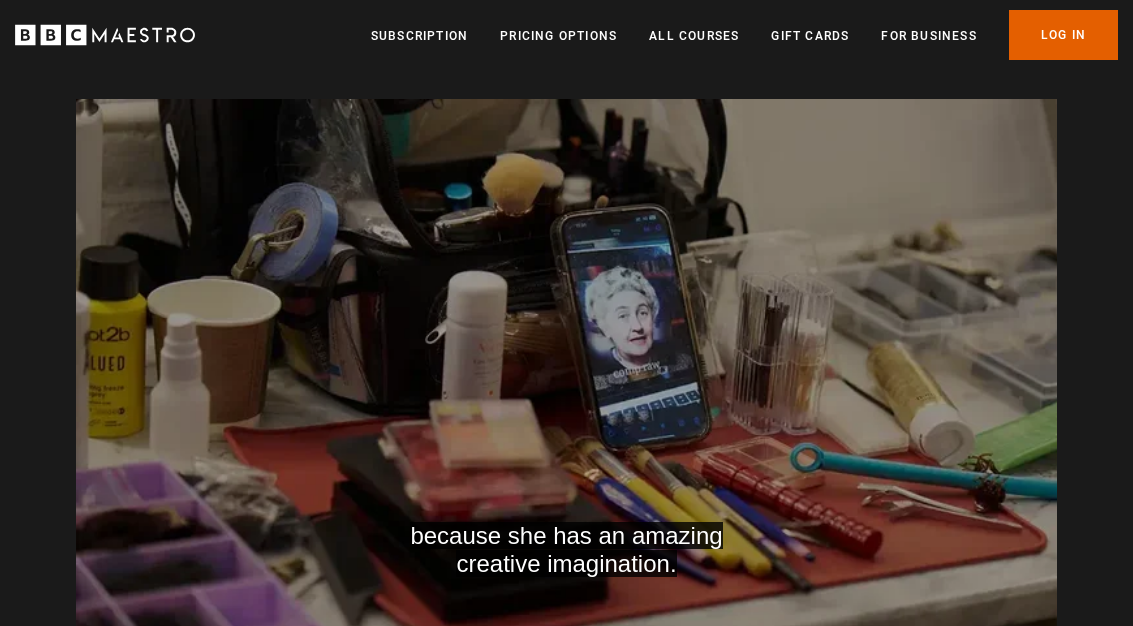 scroll, scrollTop: 3349, scrollLeft: 0, axis: vertical 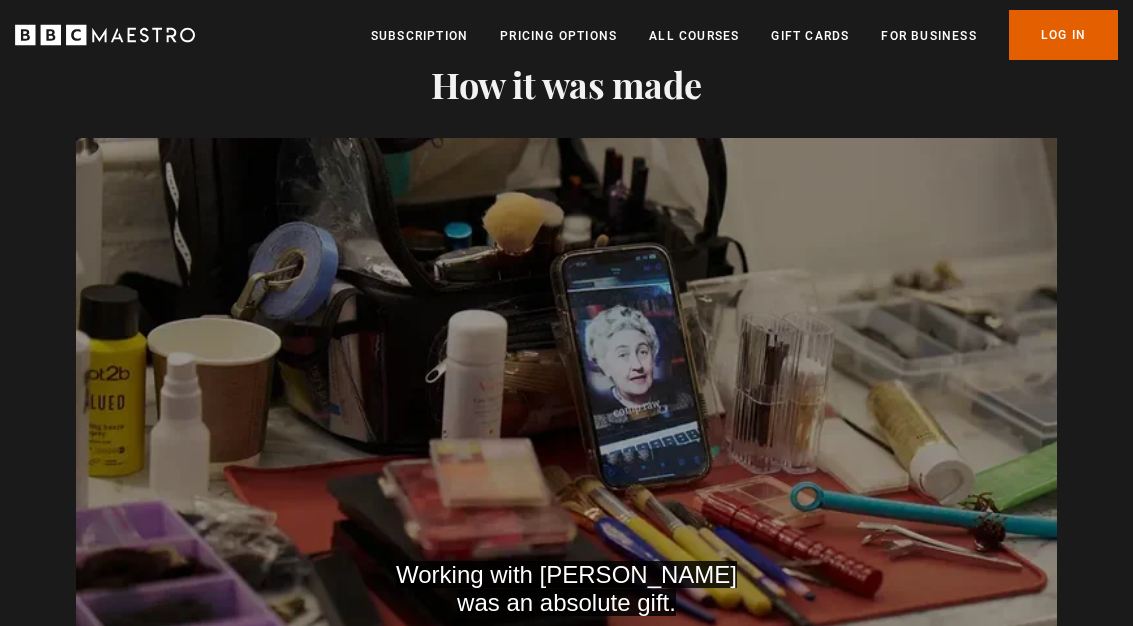 click on "10s Skip Back 10 seconds Pause 10s Skip Forward 10 seconds Loaded :  47.75% Pause Mute Current Time  4:14 - Duration  10:28 1x Playback Rate 2x 1.5x 1x , selected 0.5x Captions captions off English  Captions , selected" at bounding box center [566, 634] 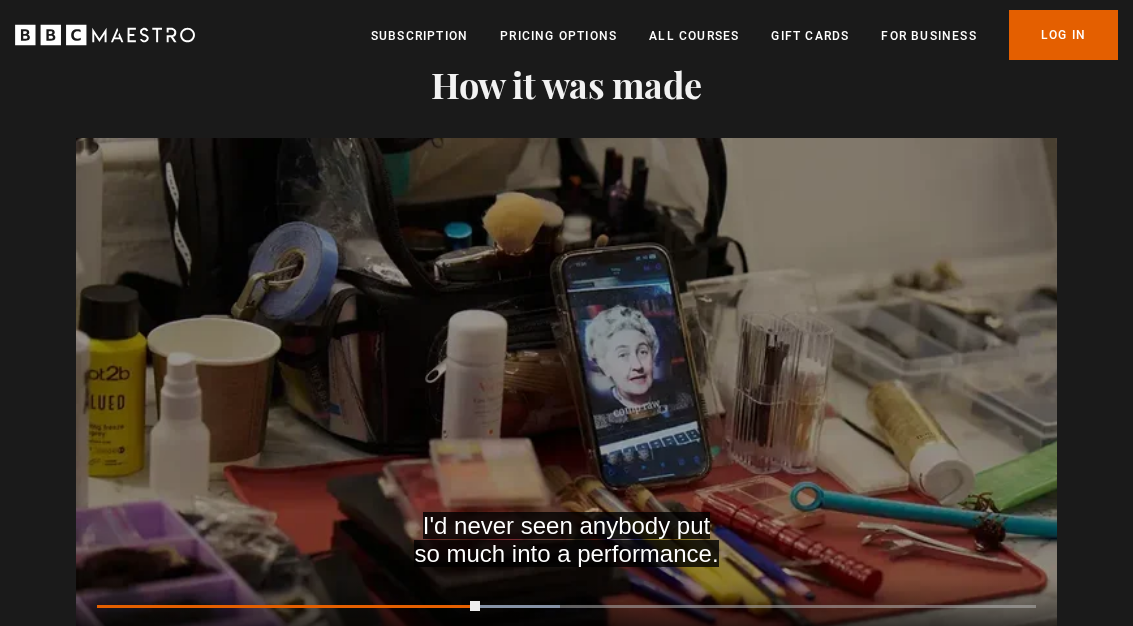 click on "I'd never seen anybody put
so much into a performance. Video Player is loading. Play Course overview for Writing with [PERSON_NAME] Watch preview 10s Skip Back 10 seconds Pause 10s Skip Forward 10 seconds Loaded :  49.32% Pause Mute Current Time  4:15 - Duration  10:28 1x Playback Rate 2x 1.5x 1x , selected 0.5x Captions captions off English  Captions , selected This is a modal window.
Ready to get started?
Buy Course
Gift course
Restart" at bounding box center [566, 414] 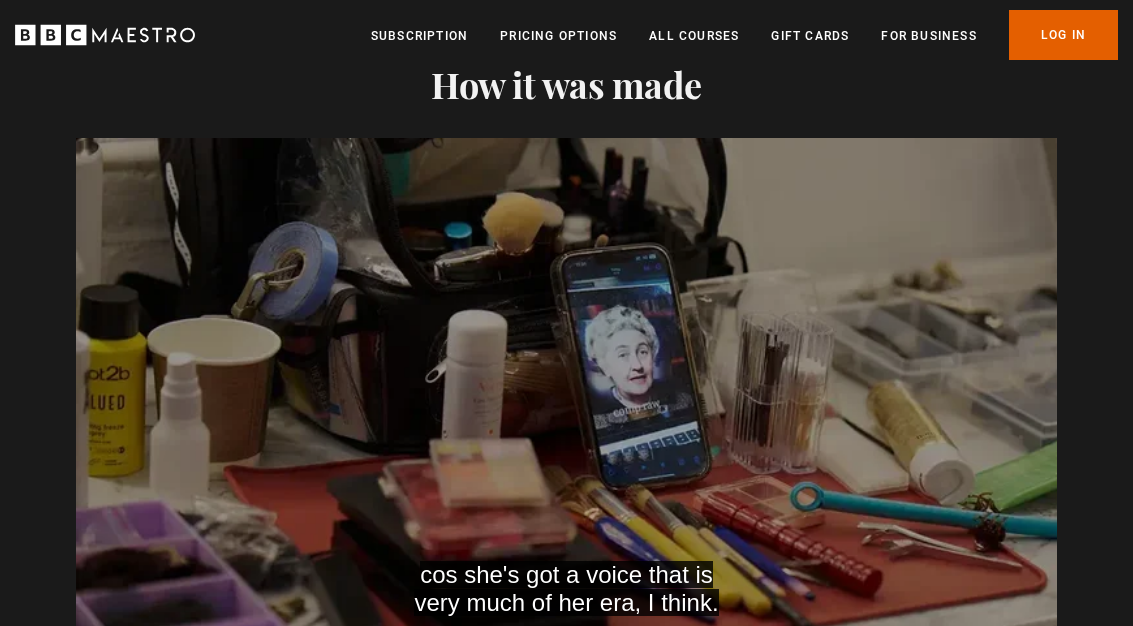 scroll, scrollTop: 0, scrollLeft: 5679, axis: horizontal 